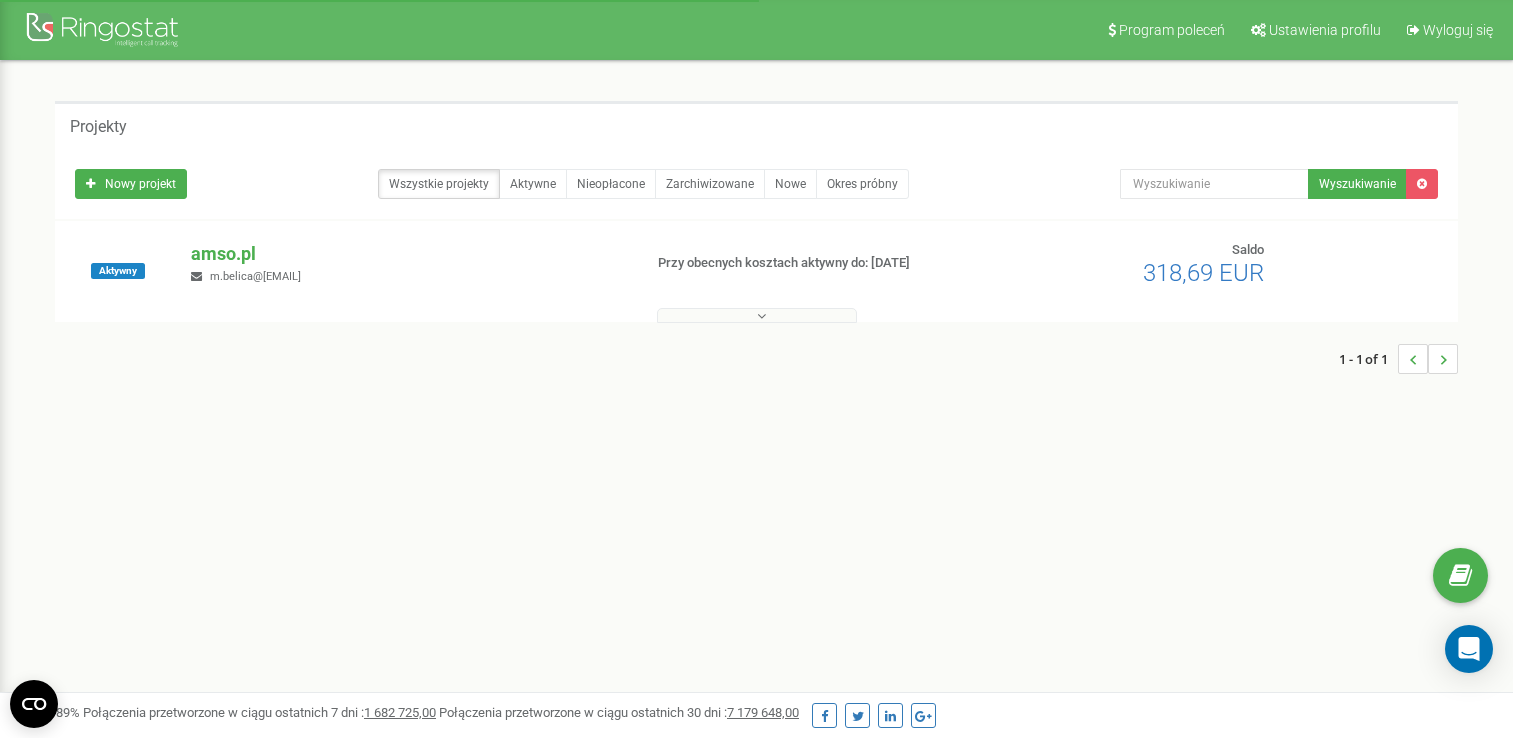 scroll, scrollTop: 0, scrollLeft: 0, axis: both 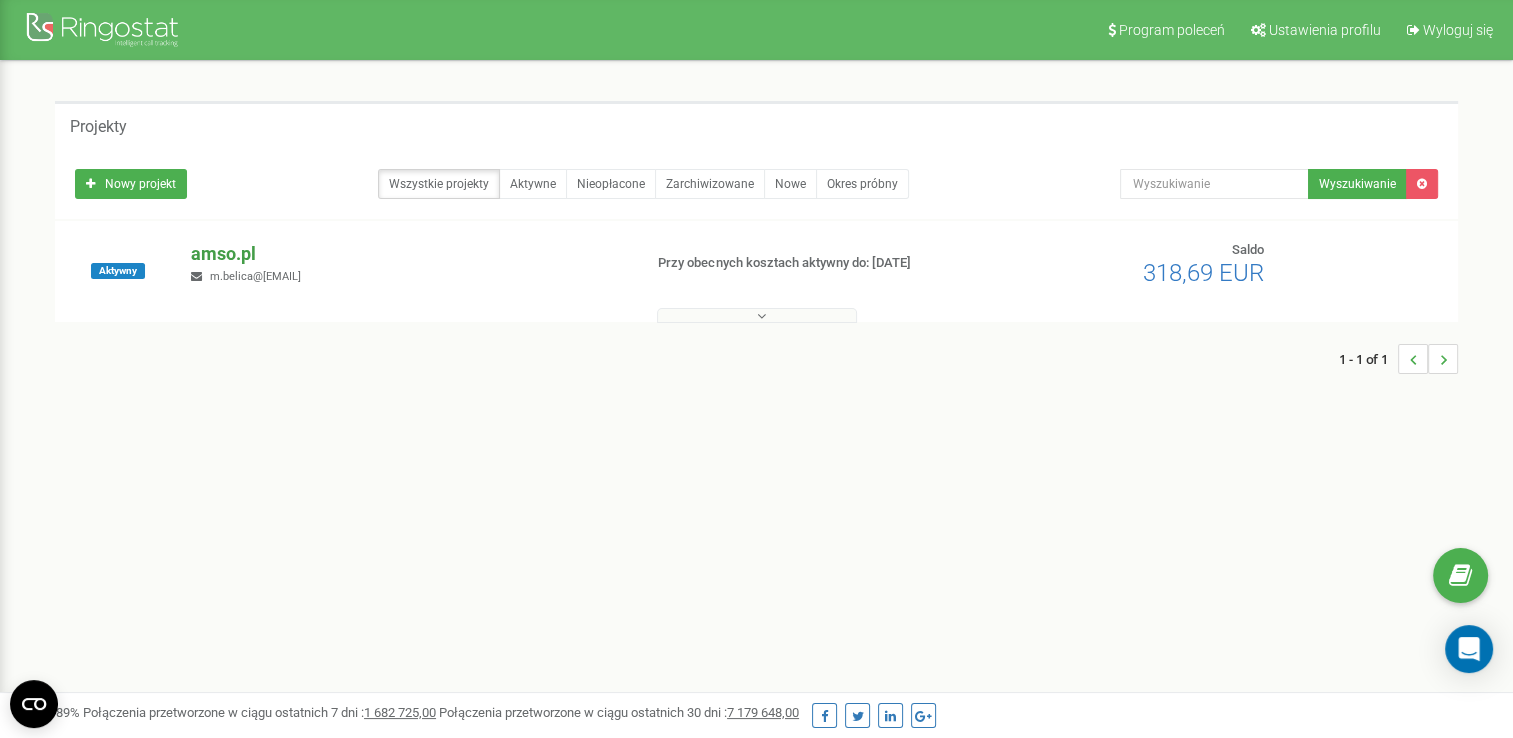 click on "amso.pl" at bounding box center (408, 254) 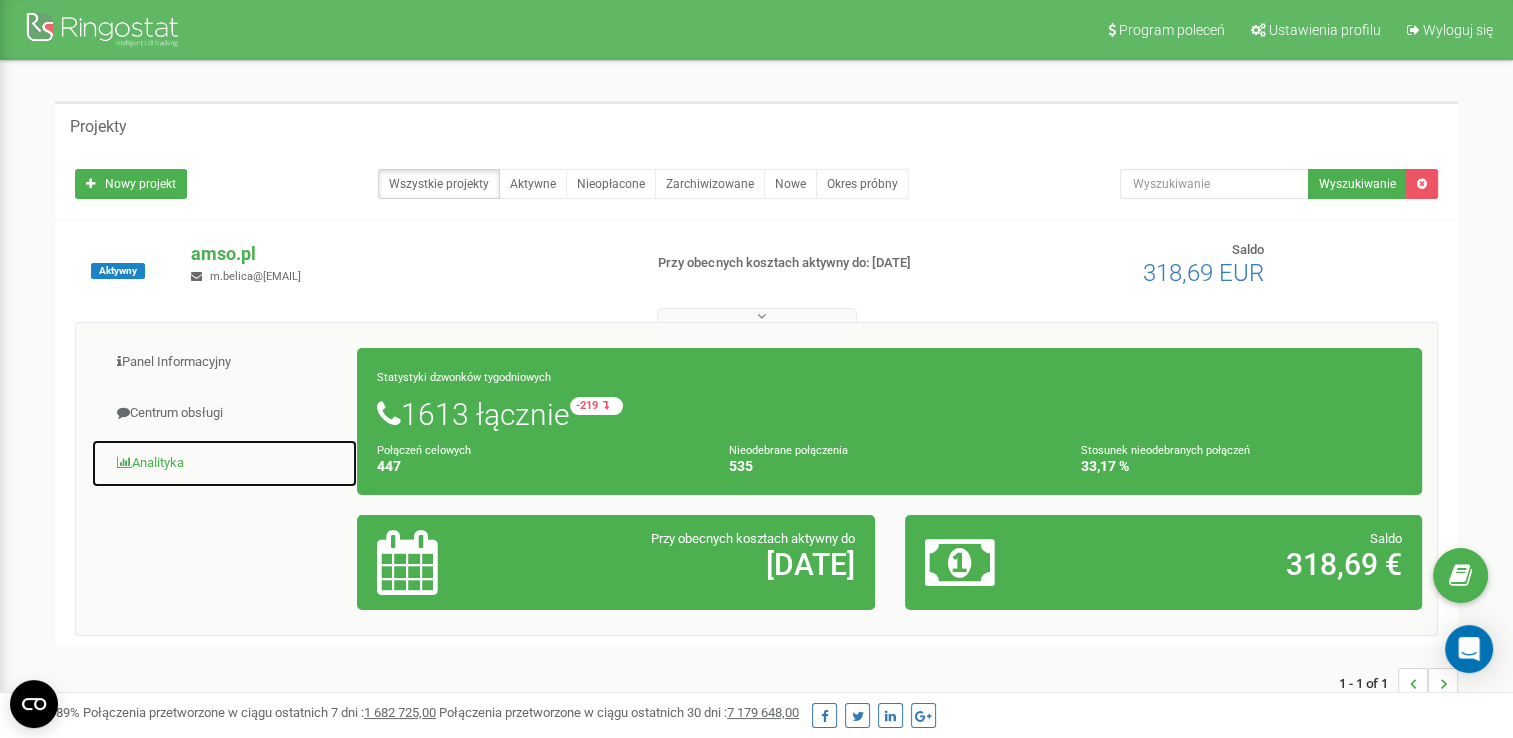 click on "Analityka" at bounding box center (224, 463) 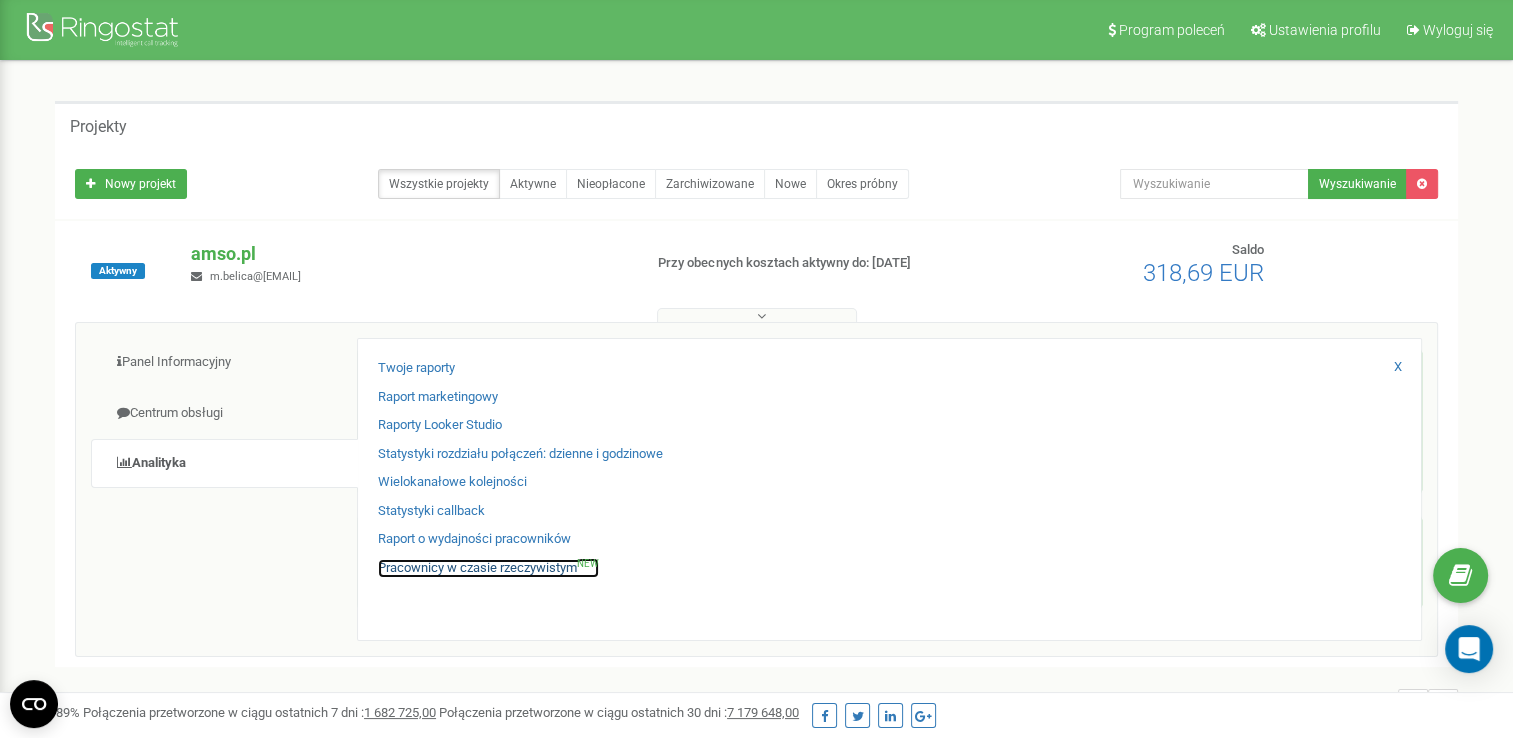 click on "Pracownicy w czasie rzeczywistym  NEW" at bounding box center [488, 568] 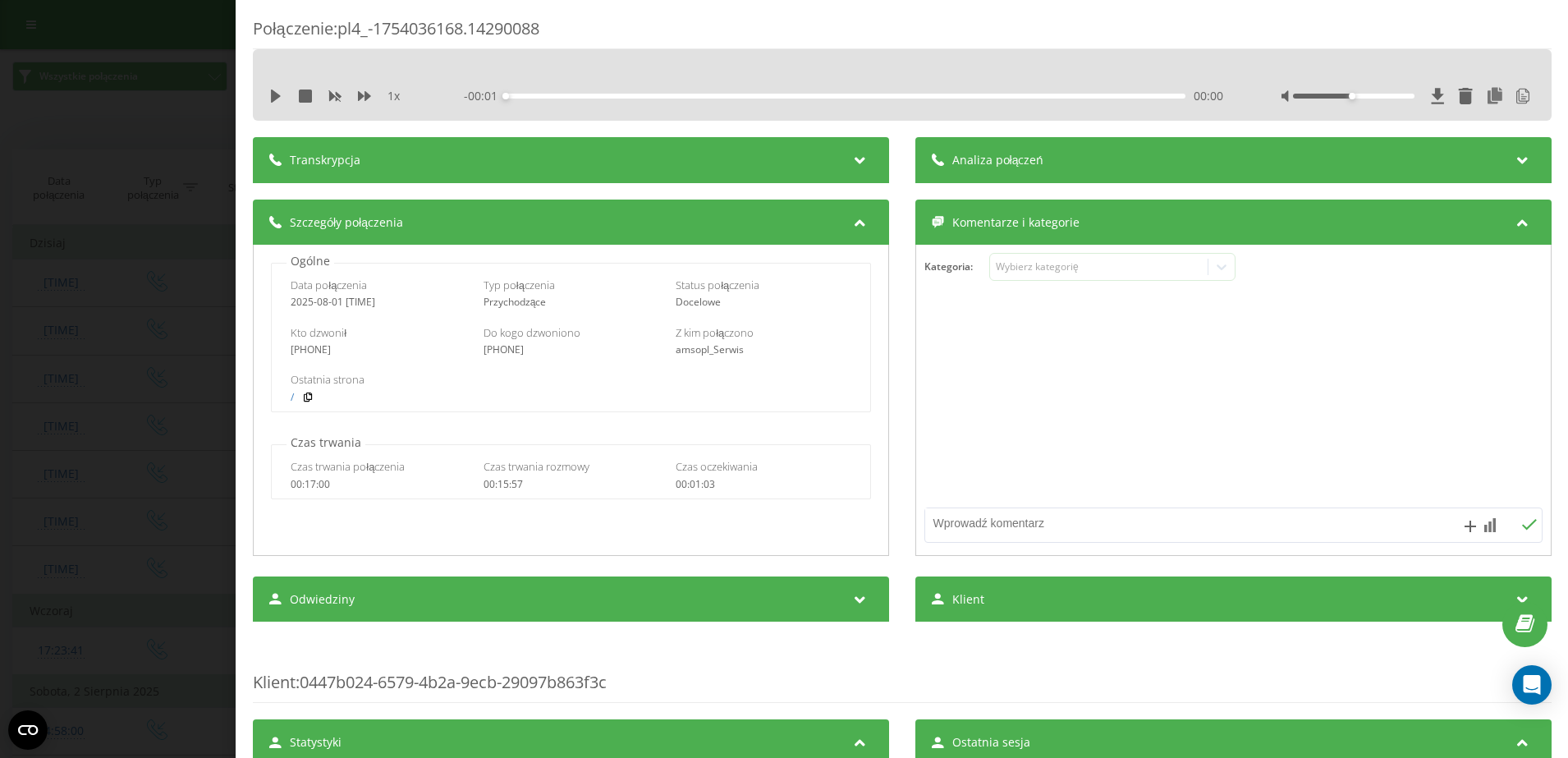 scroll, scrollTop: 0, scrollLeft: 0, axis: both 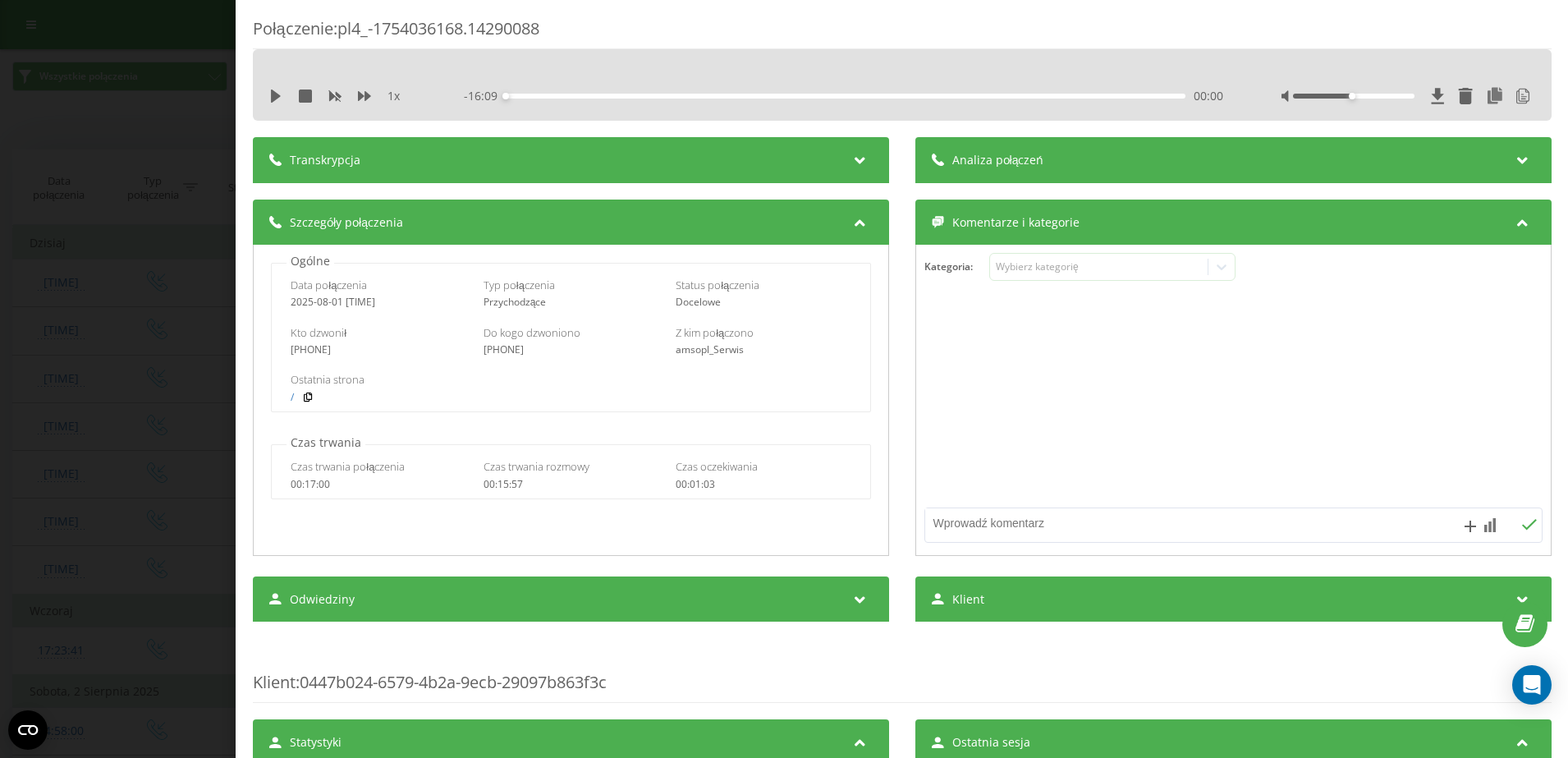 click on "Transkrypcja" at bounding box center [571, 160] 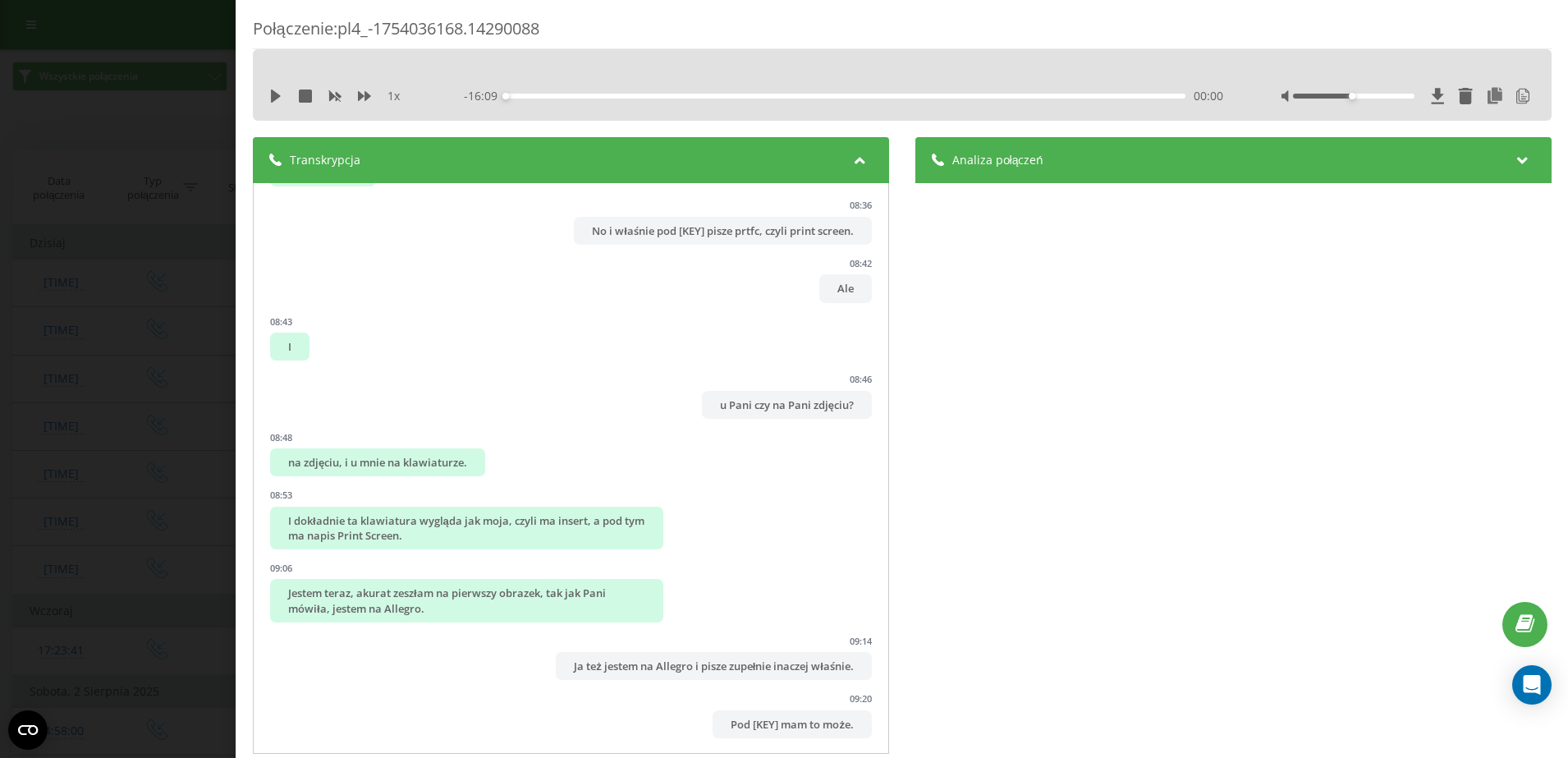 scroll, scrollTop: 7494, scrollLeft: 0, axis: vertical 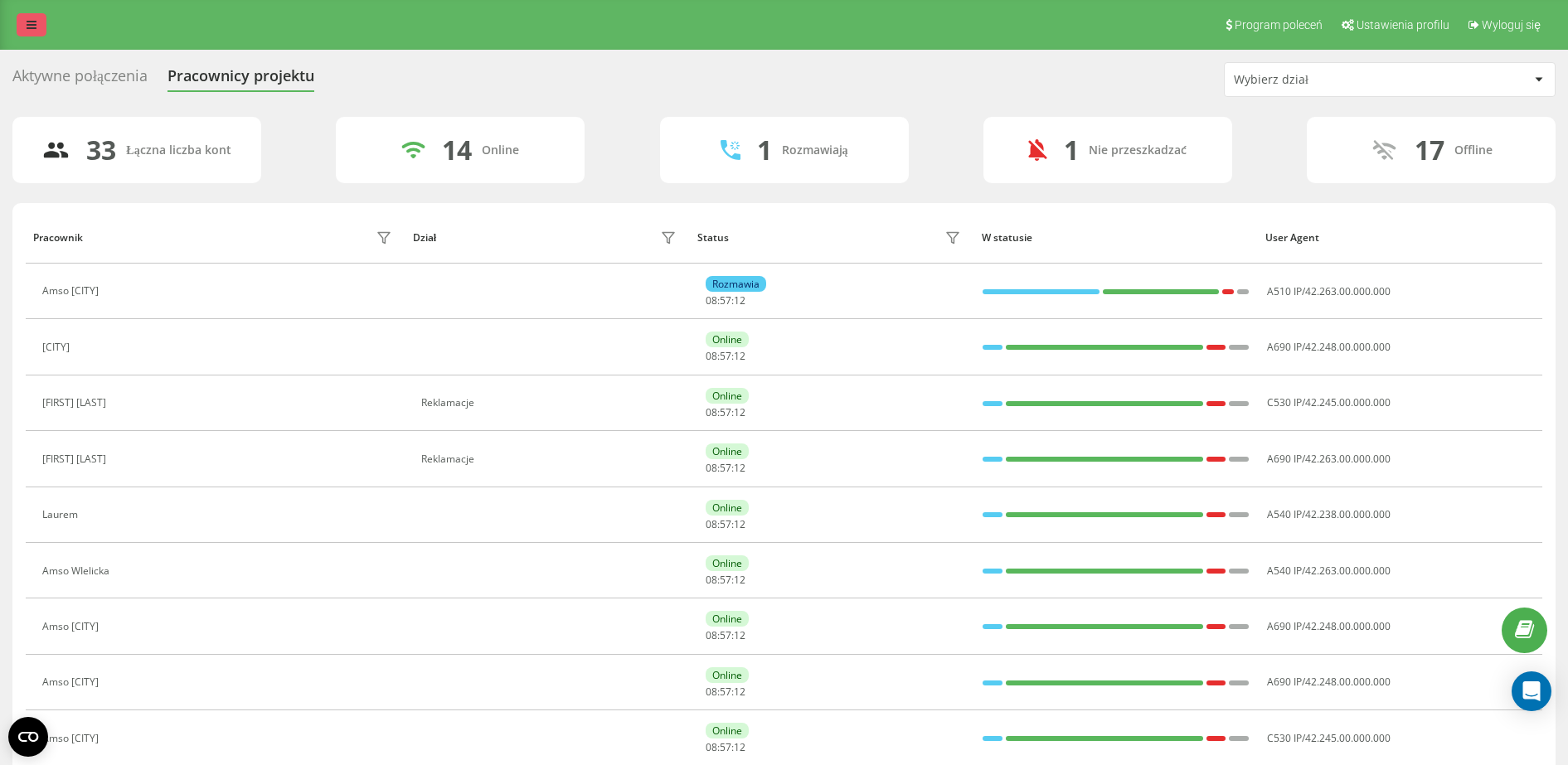 click at bounding box center [32, 25] 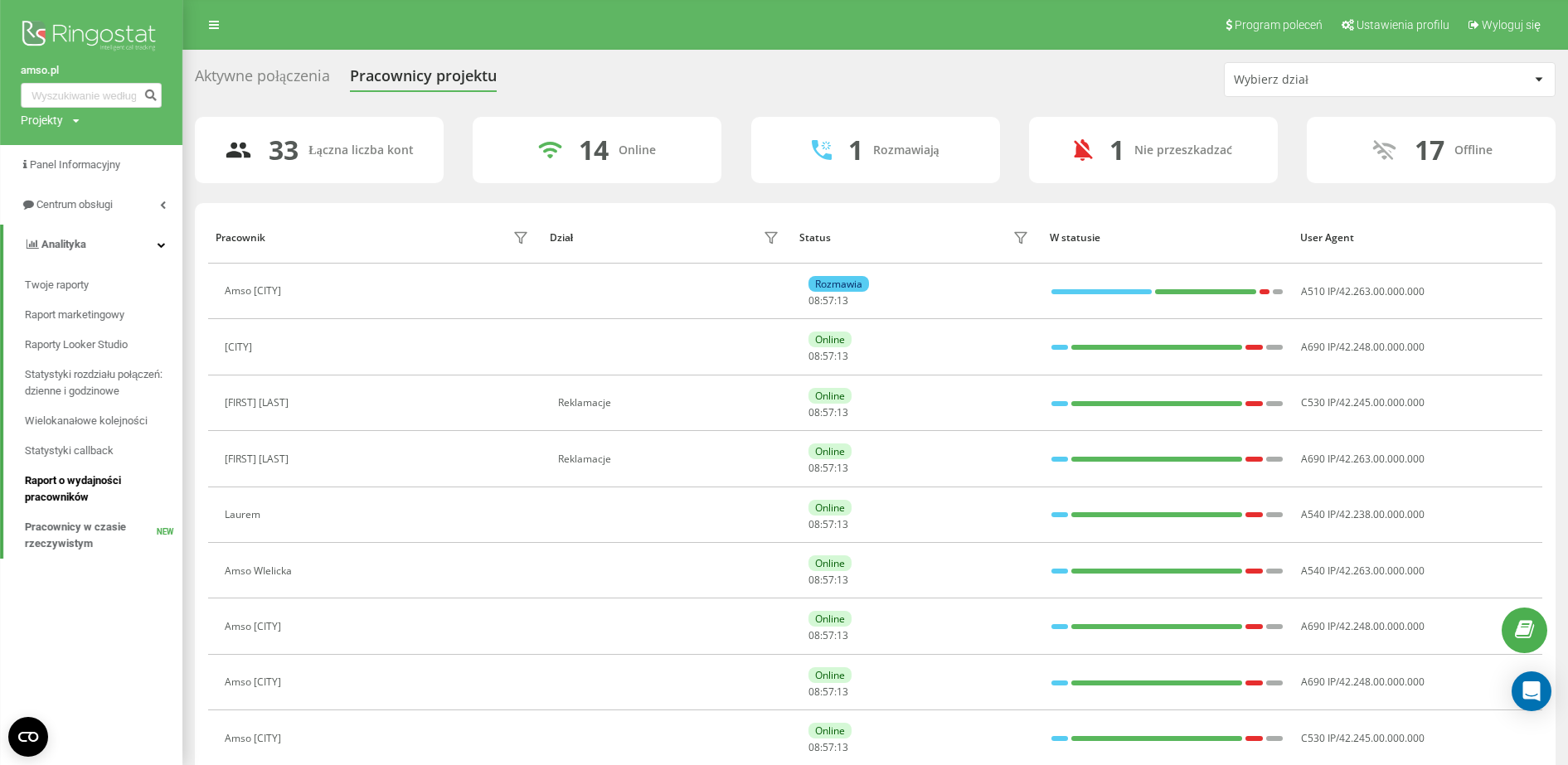 click on "Raport o wydajności pracowników" at bounding box center (100, 489) 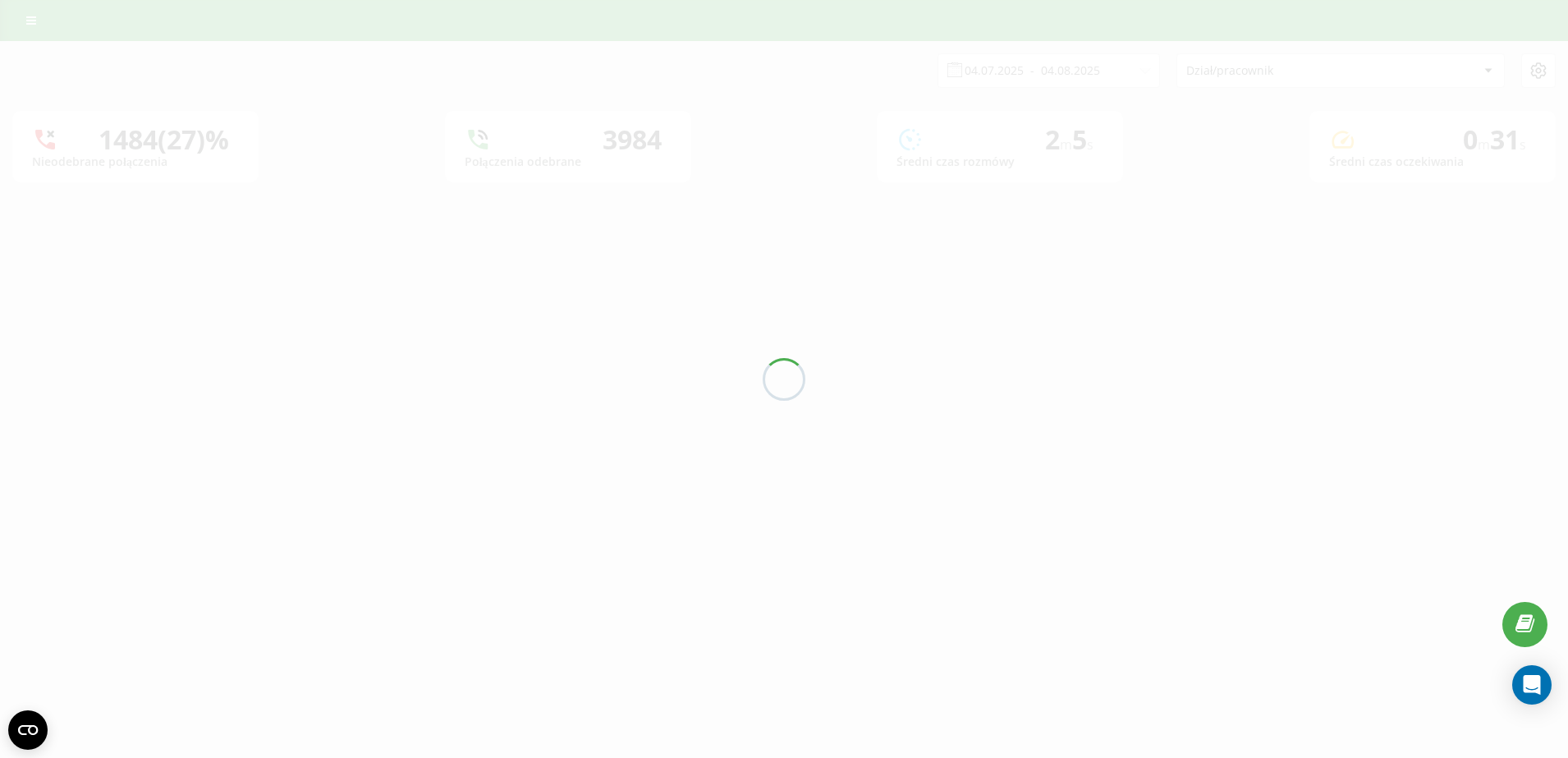 scroll, scrollTop: 0, scrollLeft: 0, axis: both 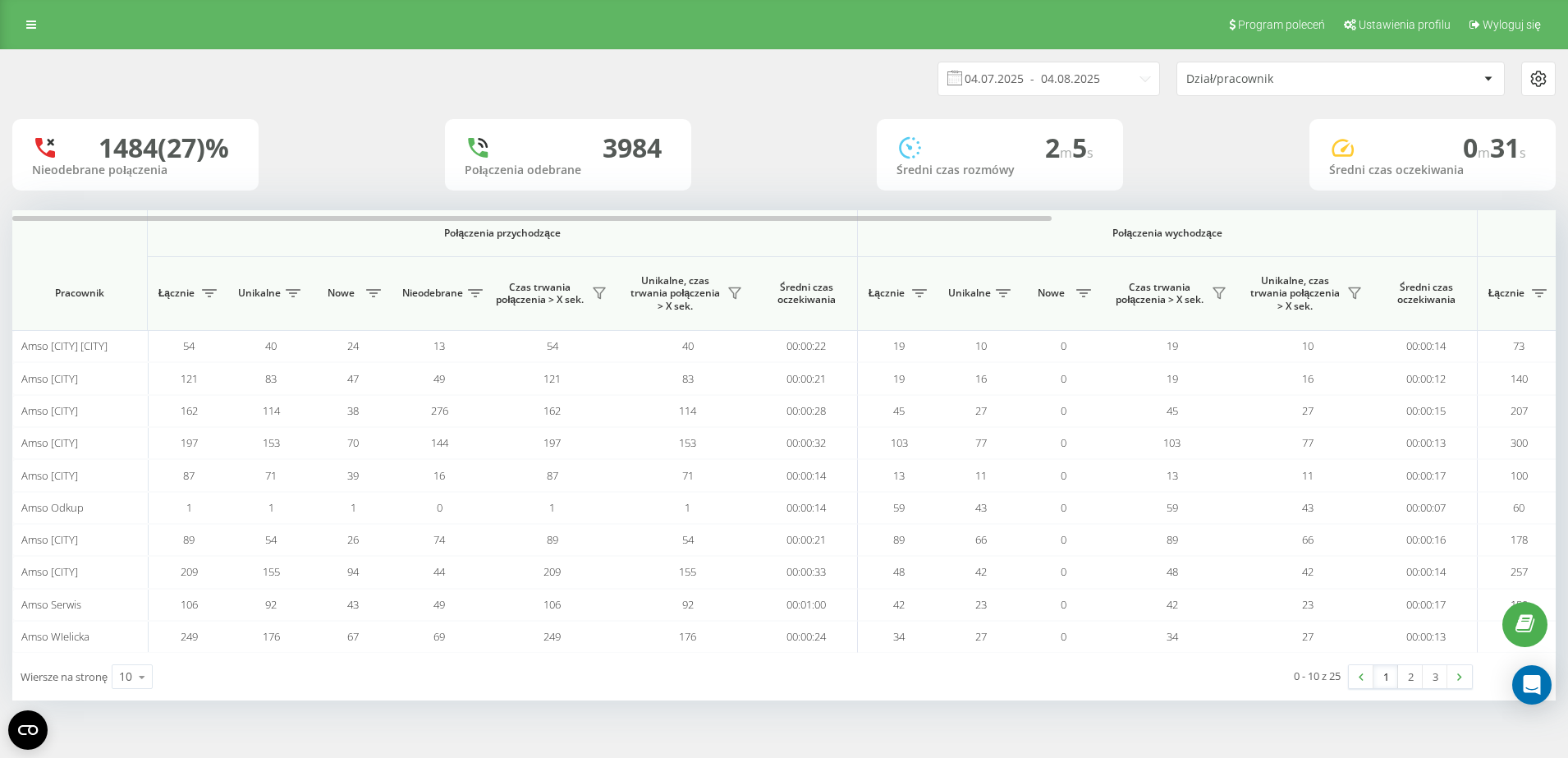click on "Dział/pracownik" at bounding box center [1284, 79] 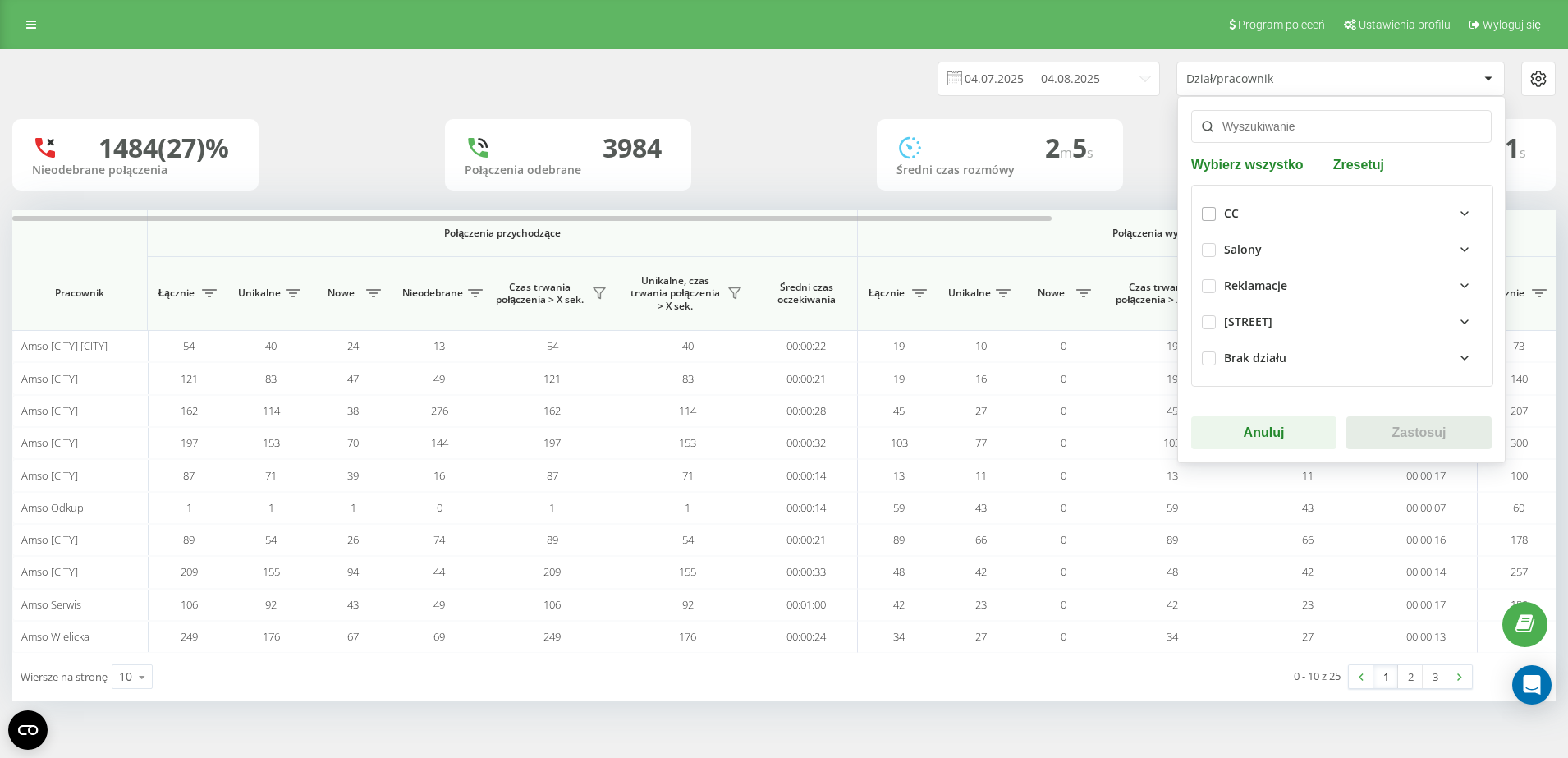click on "CC Salony Reklamacje Czarnowiejska Brak działu" at bounding box center [1342, 286] 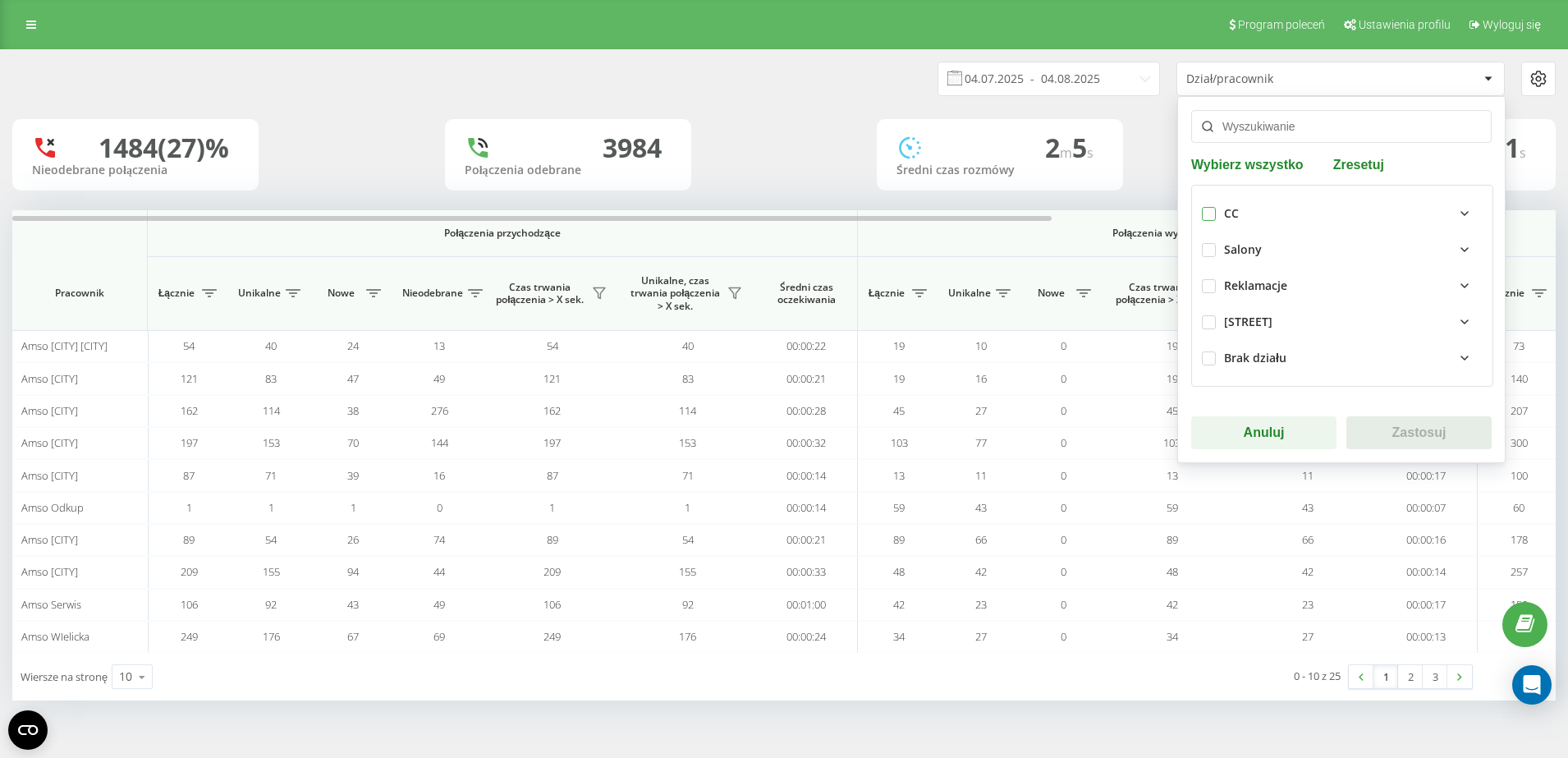 drag, startPoint x: 1202, startPoint y: 218, endPoint x: 1217, endPoint y: 217, distance: 15.033296 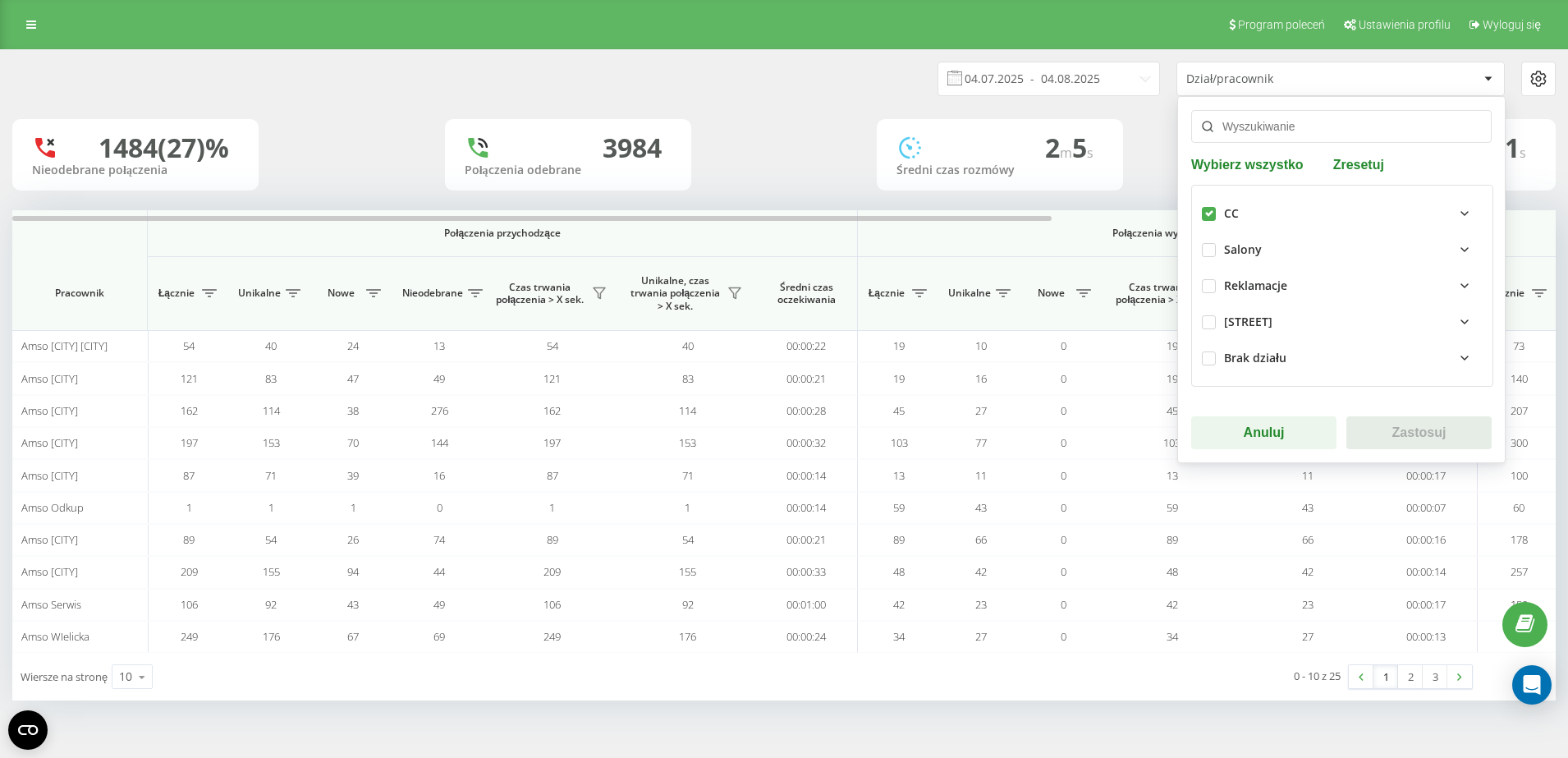 checkbox on "true" 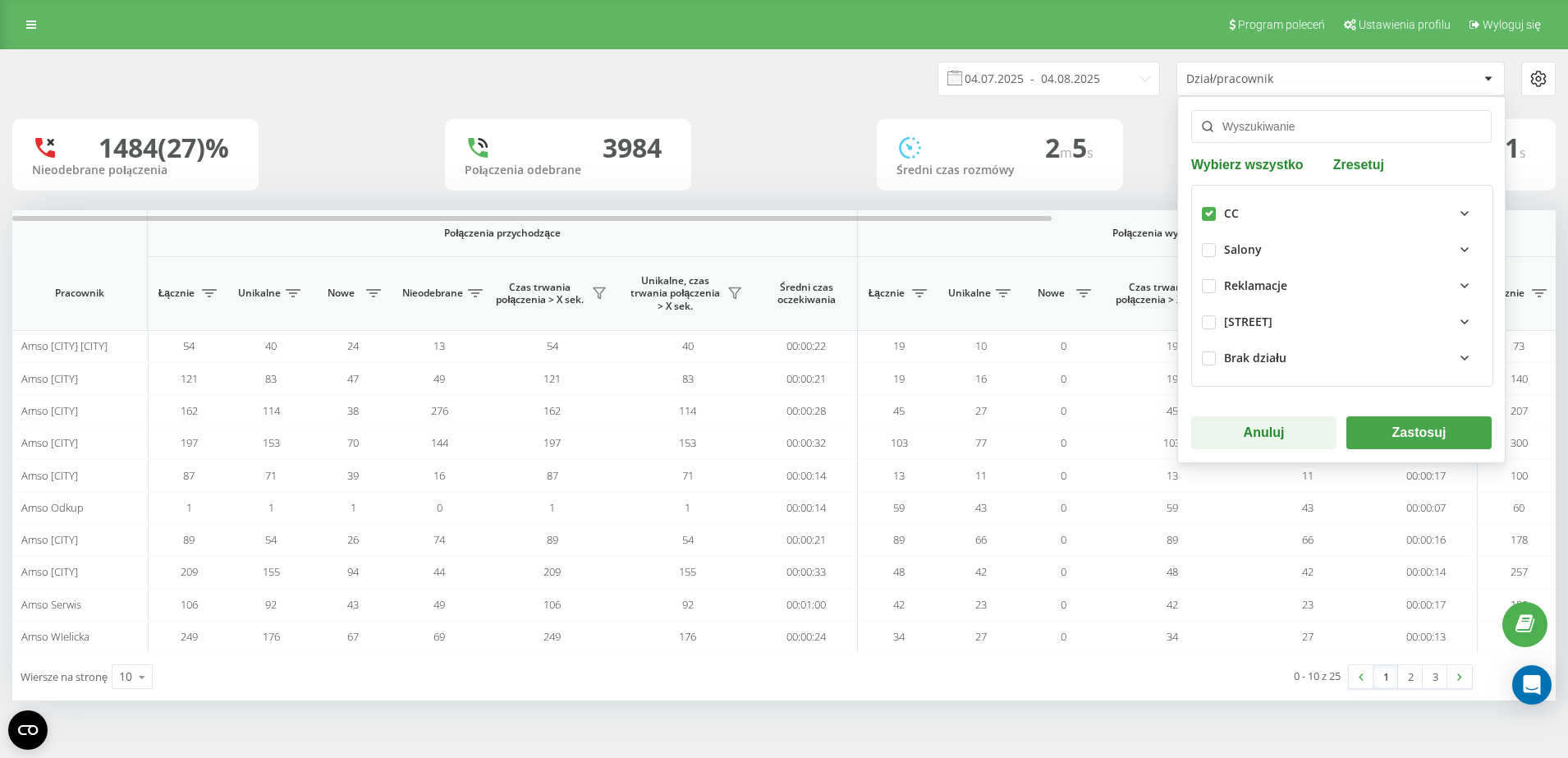 click on "Zastosuj" at bounding box center [1419, 433] 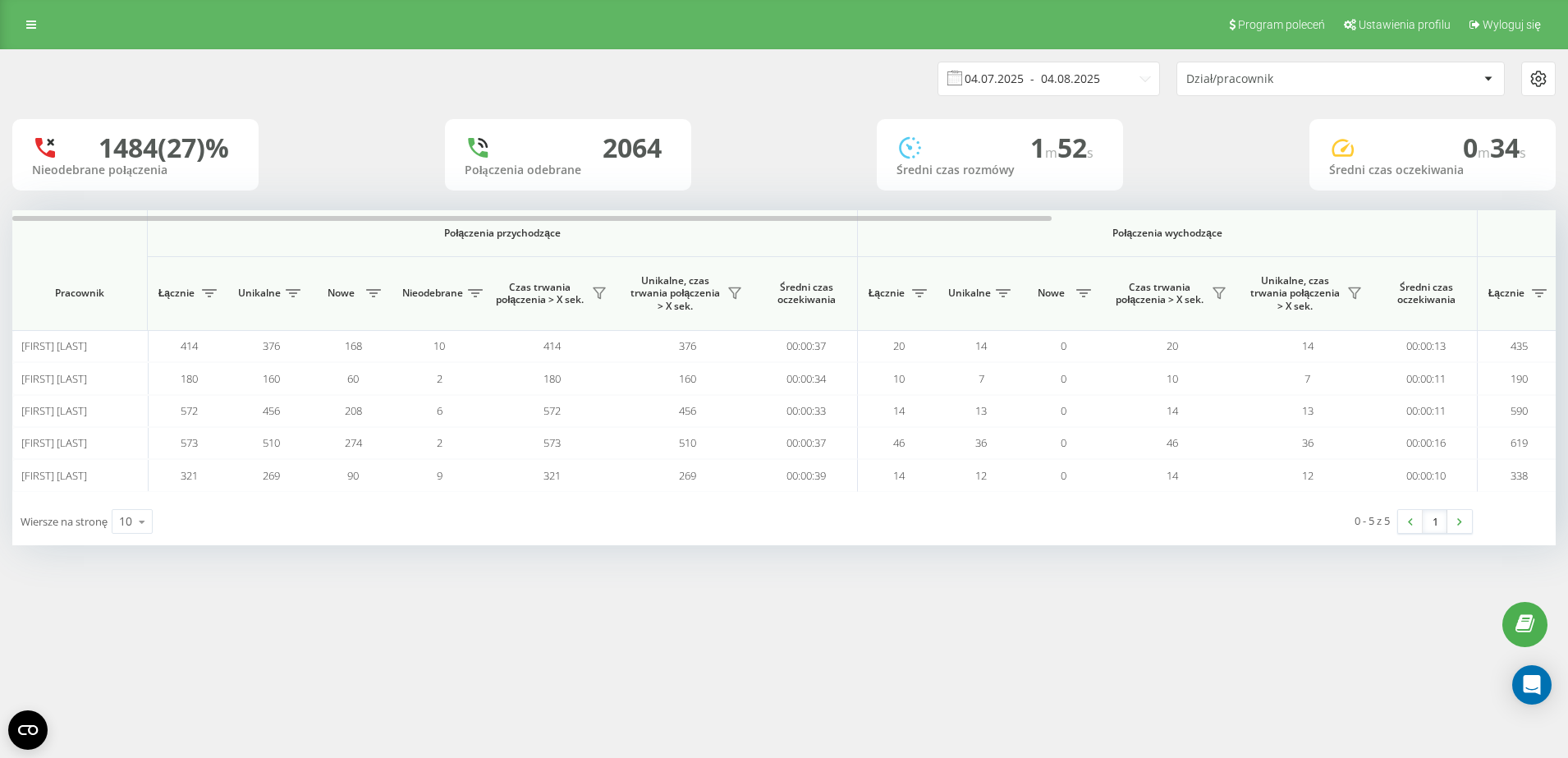 click on "04.07.2025  -  04.08.2025" at bounding box center [1048, 79] 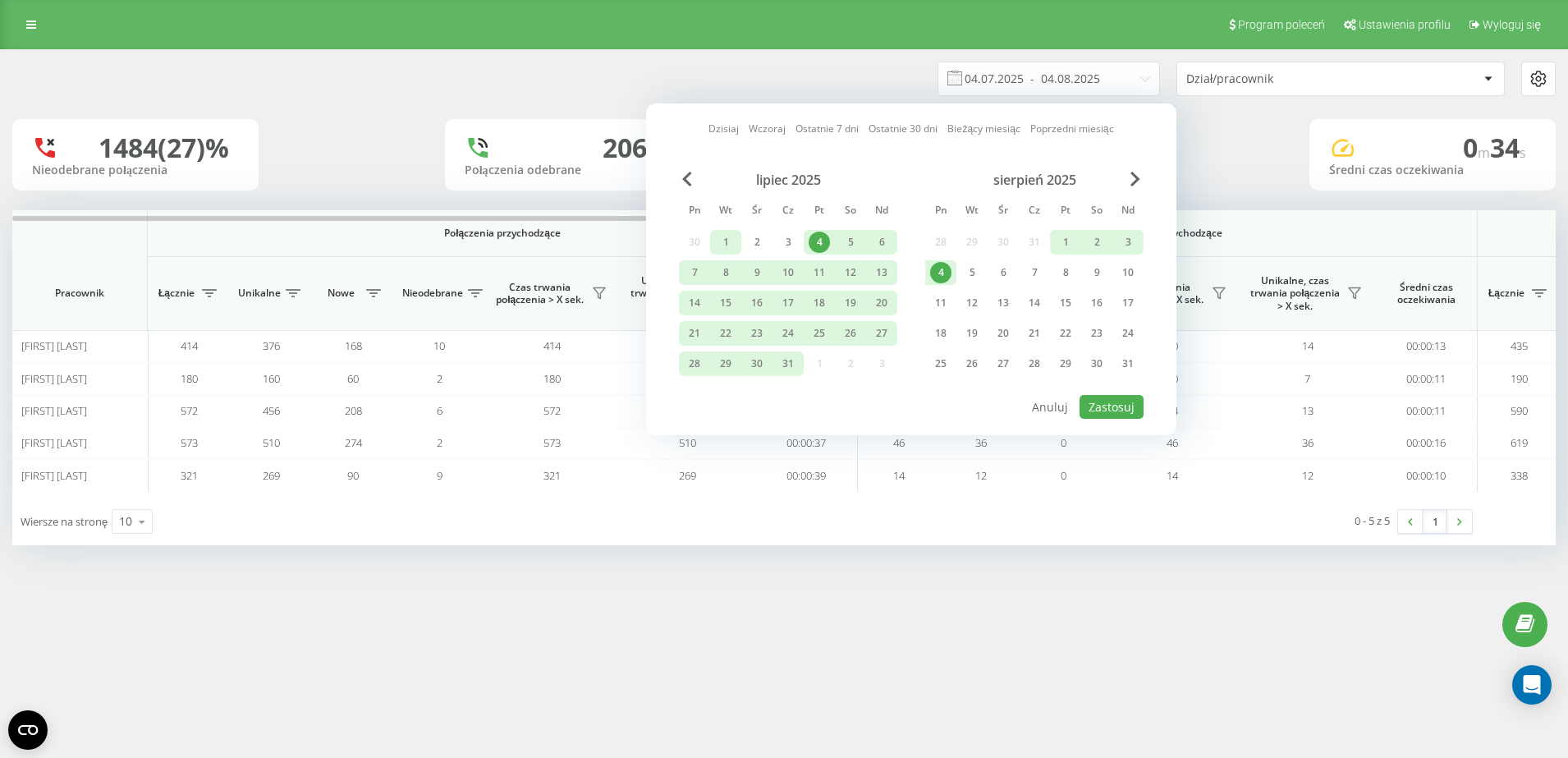 click on "1" at bounding box center (726, 242) 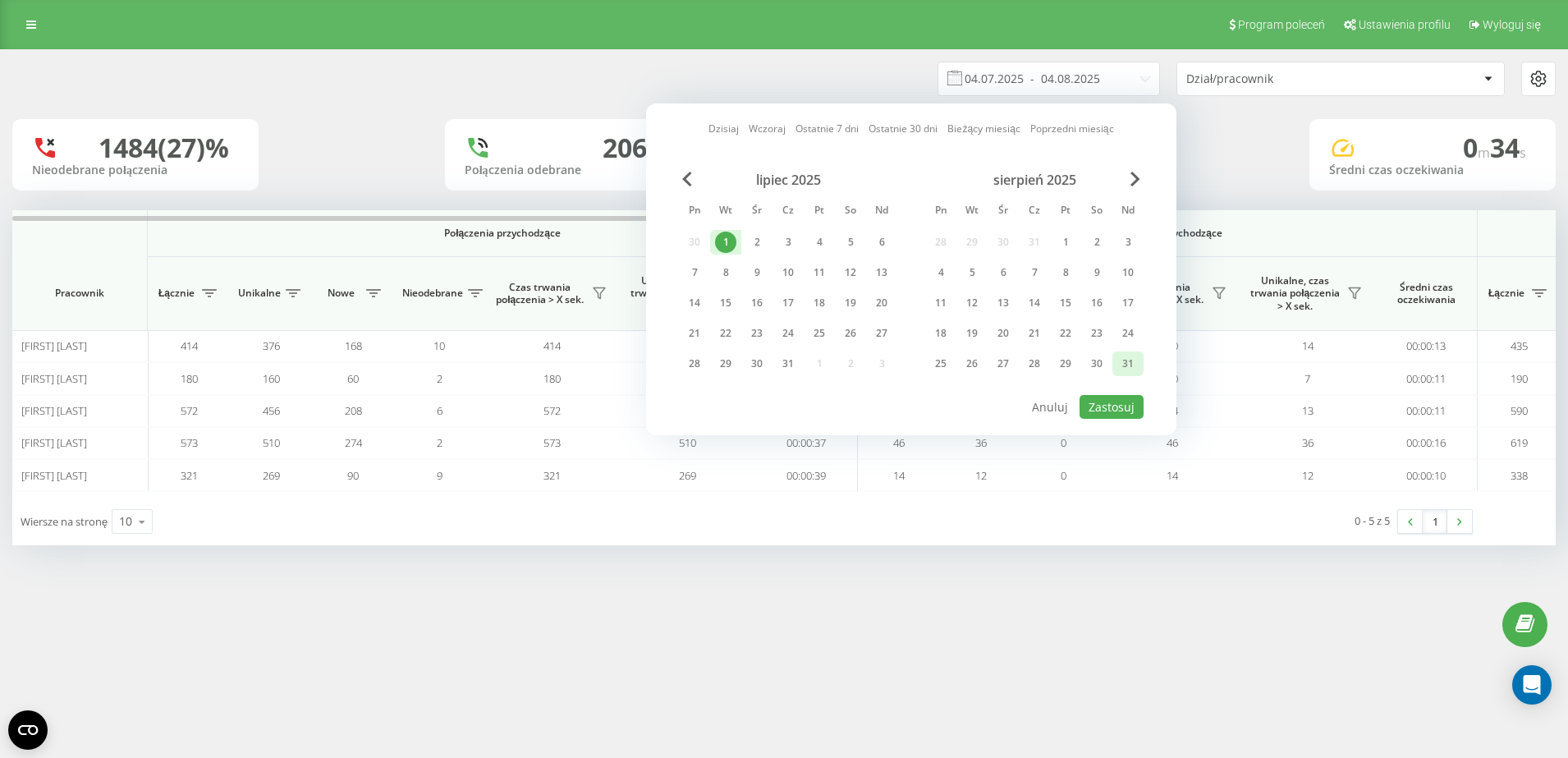 click on "31" at bounding box center [1128, 364] 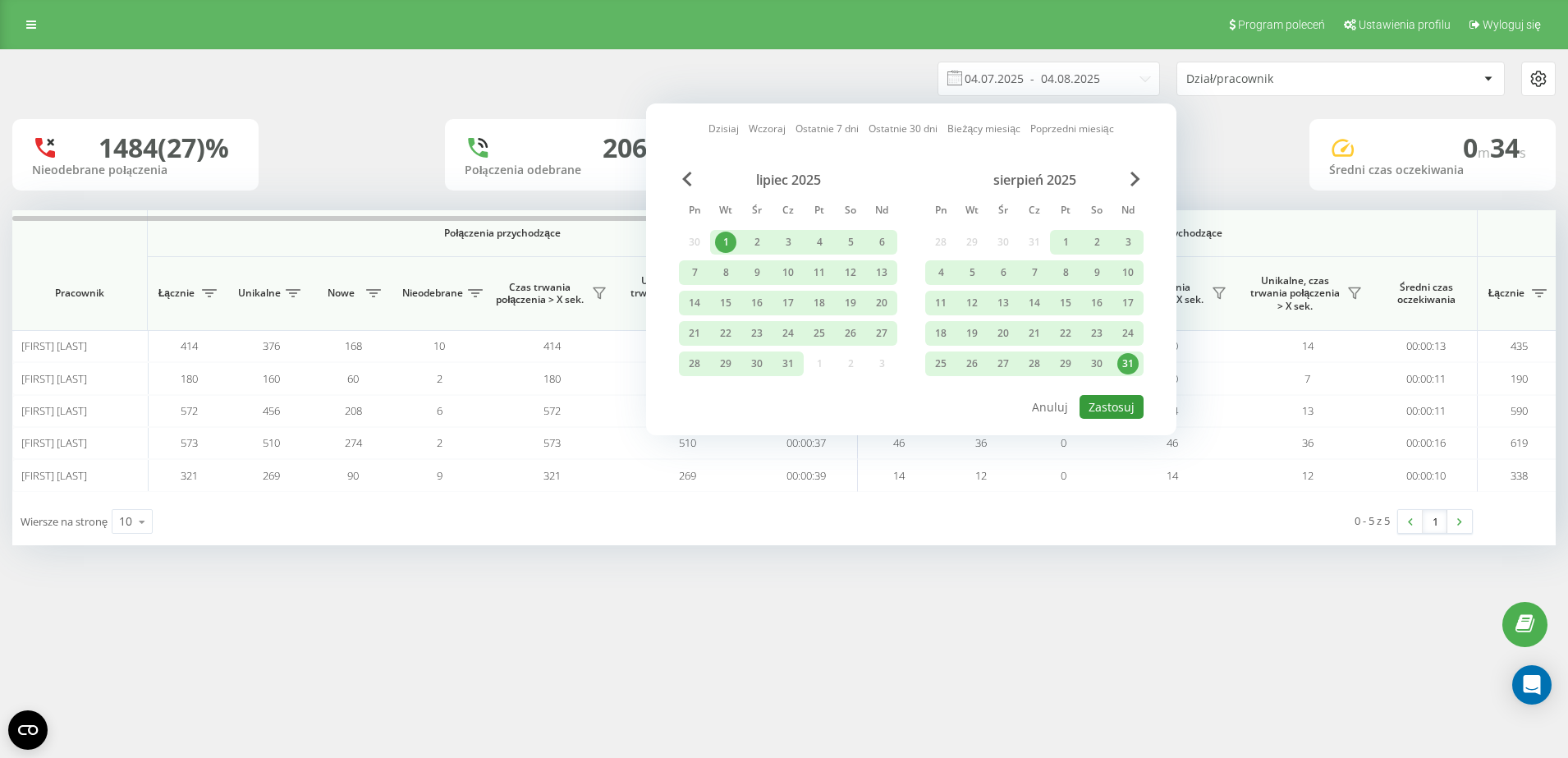 click on "Zastosuj" at bounding box center (1112, 407) 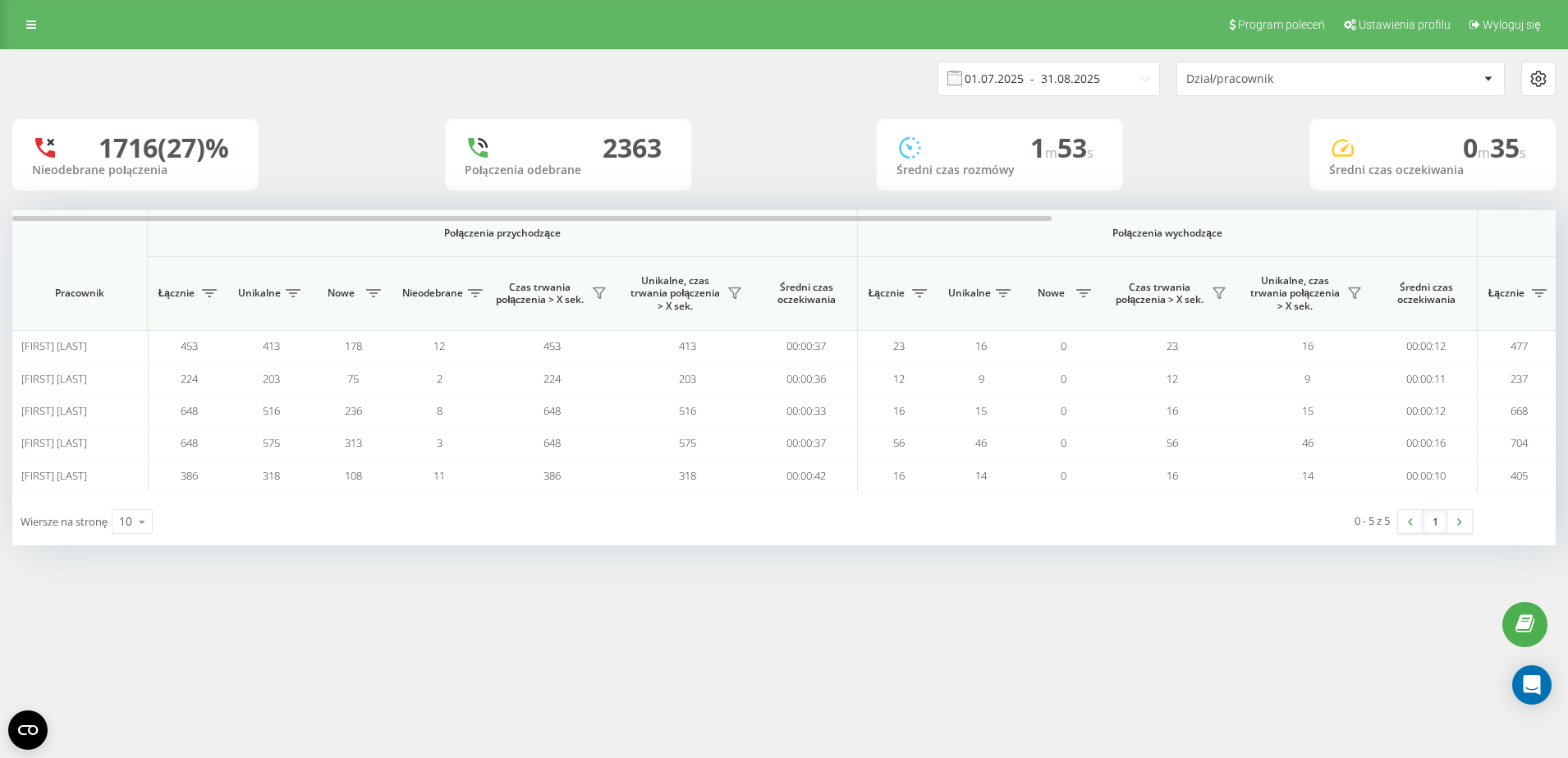 click on "01.07.2025  -  31.08.2025" at bounding box center [1048, 79] 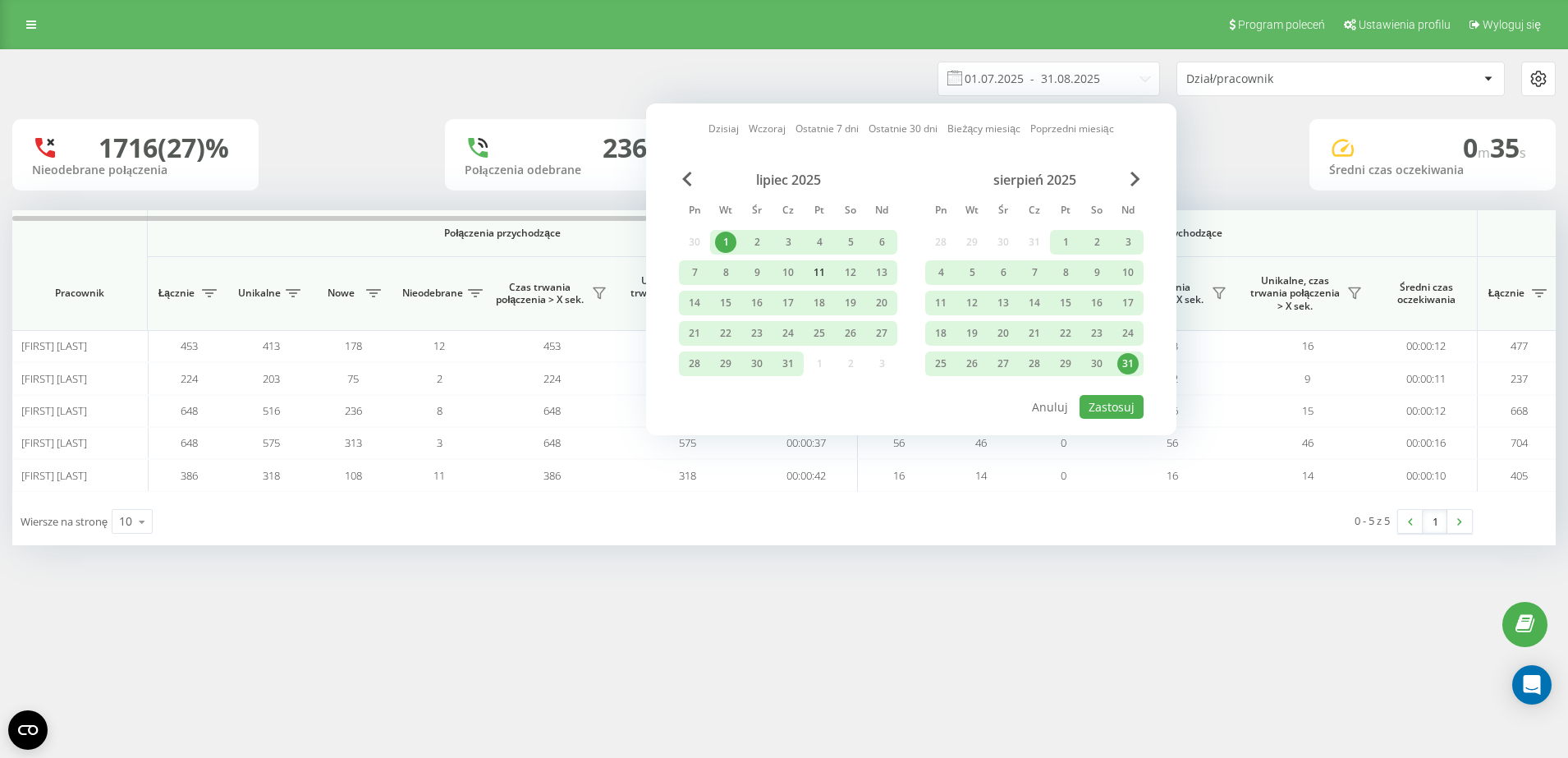 click on "11" at bounding box center [819, 273] 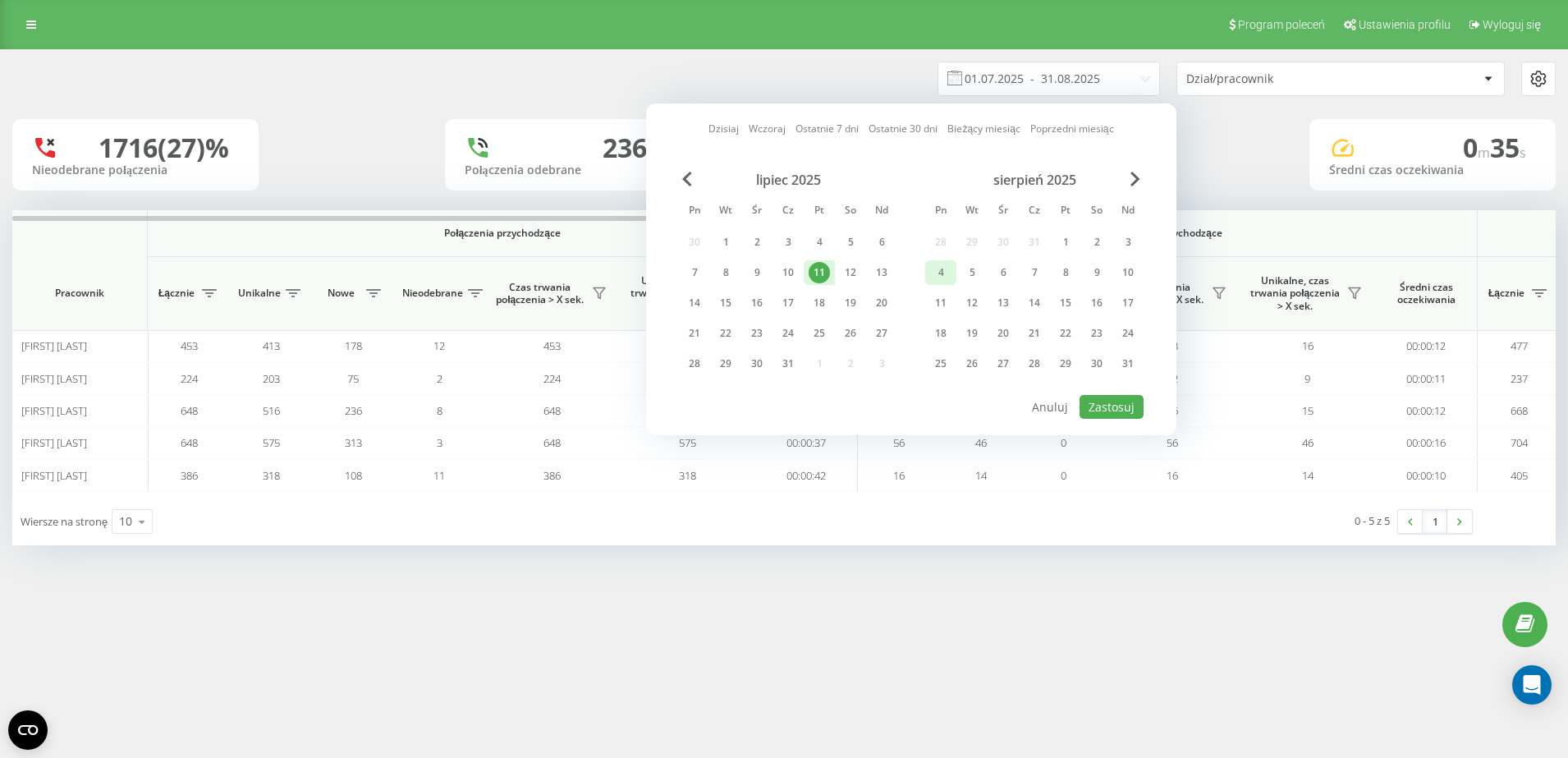 click on "4" at bounding box center (941, 273) 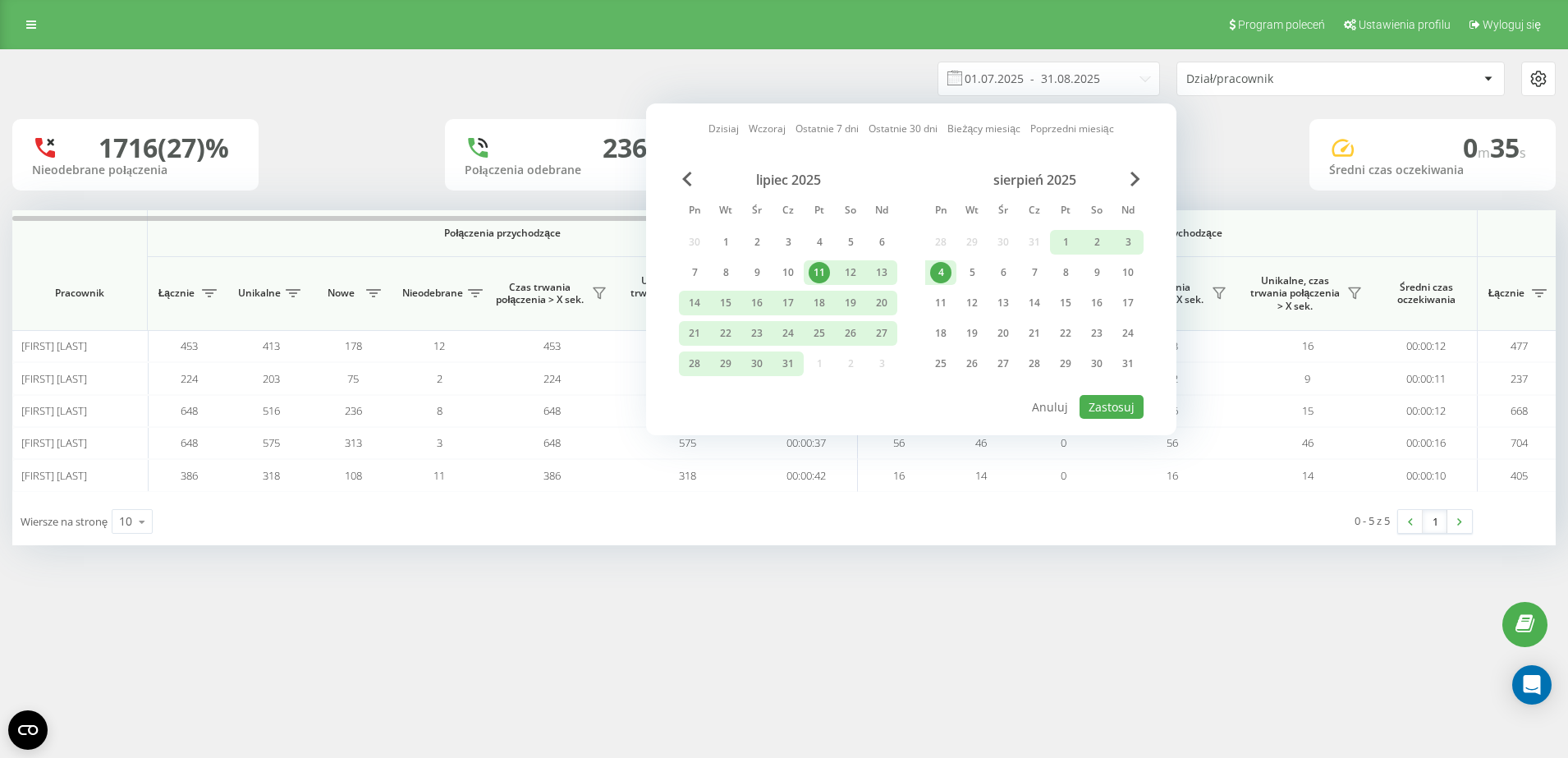 click on "4" at bounding box center (941, 273) 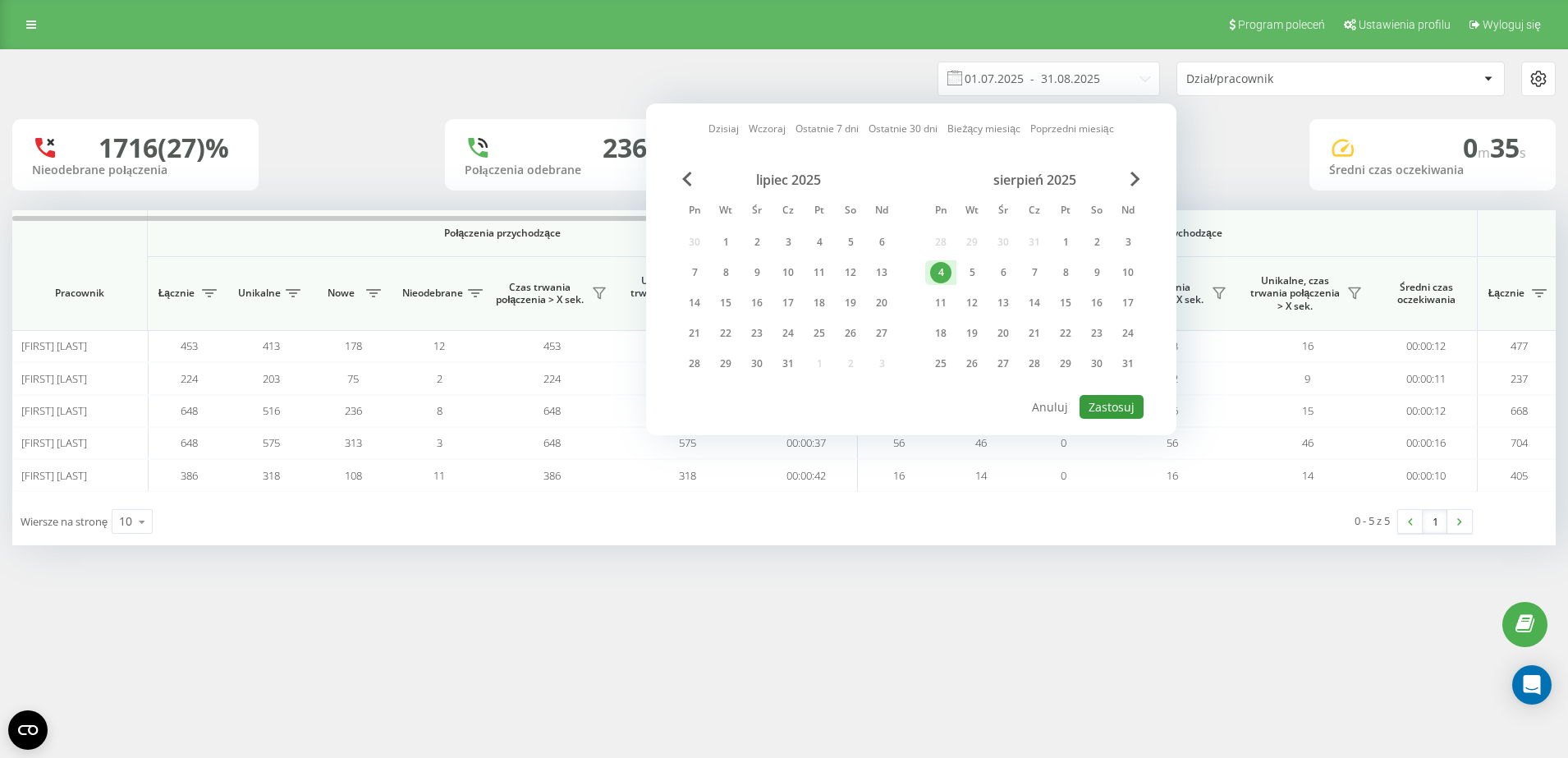 click on "Zastosuj" at bounding box center (1112, 407) 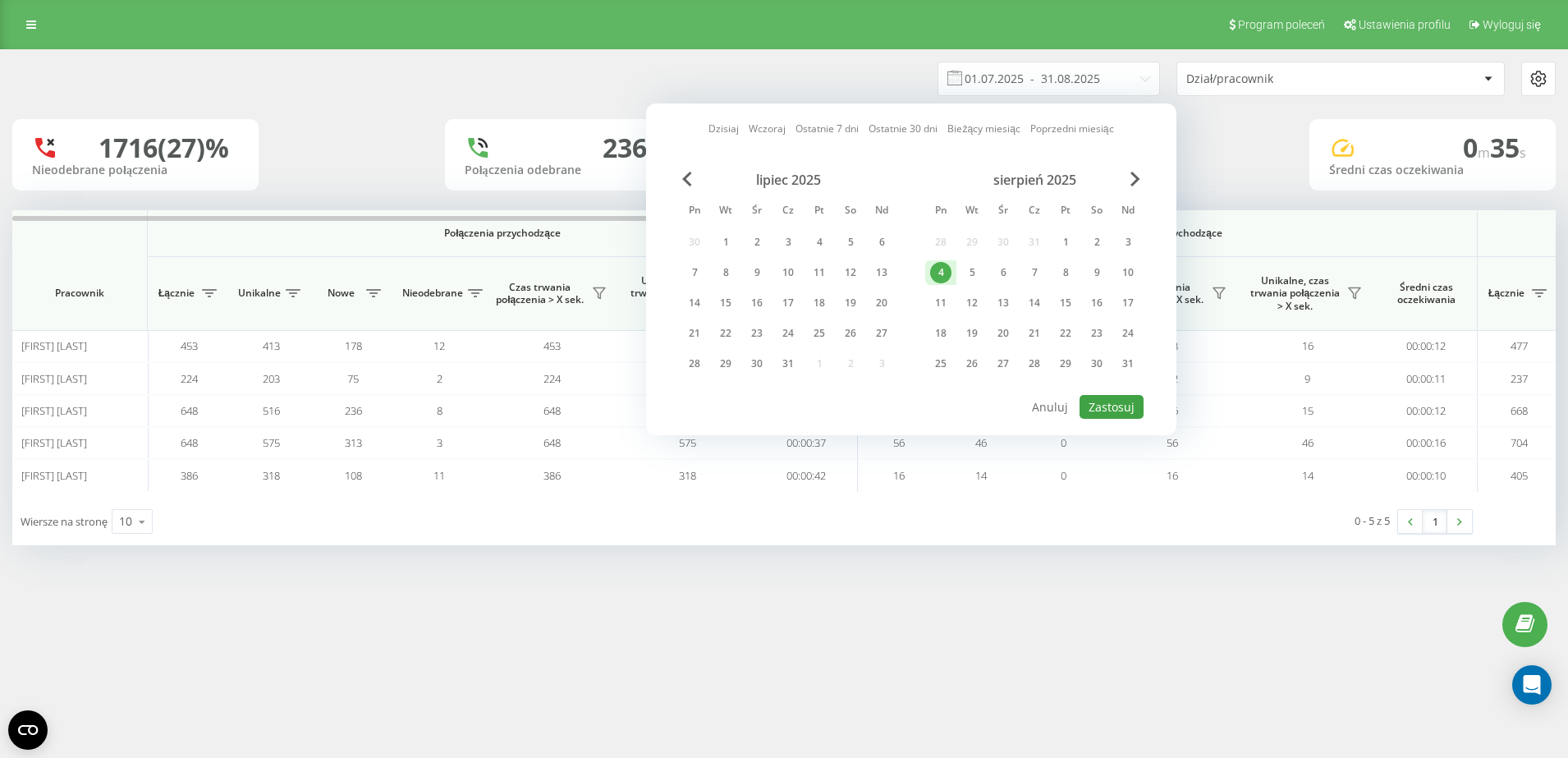 type on "04.08.2025  -  04.08.2025" 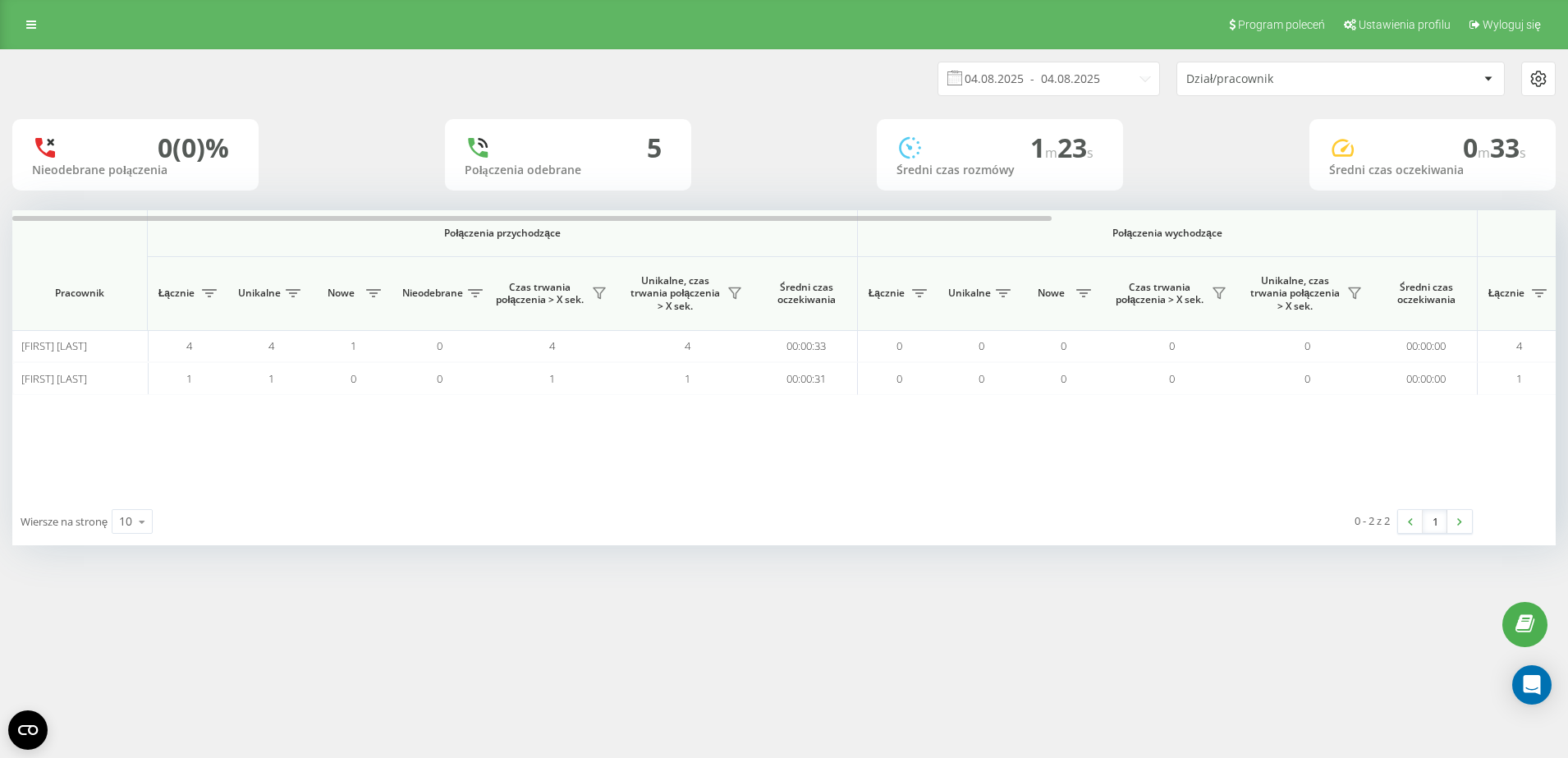 click on "04.08.2025  -  04.08.2025 Dział/pracownik" at bounding box center [784, 79] 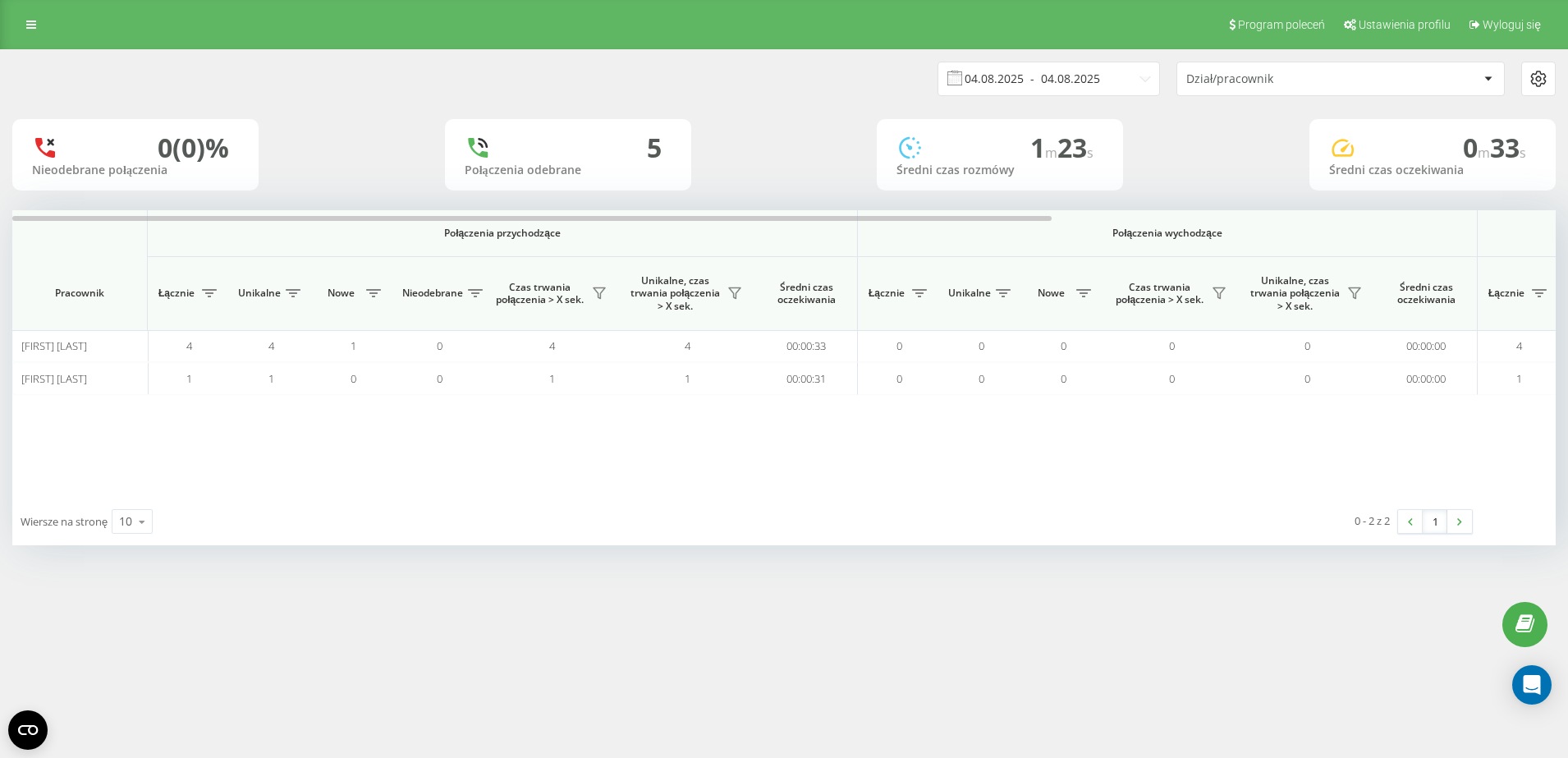 click on "04.08.2025  -  04.08.2025" at bounding box center [1048, 79] 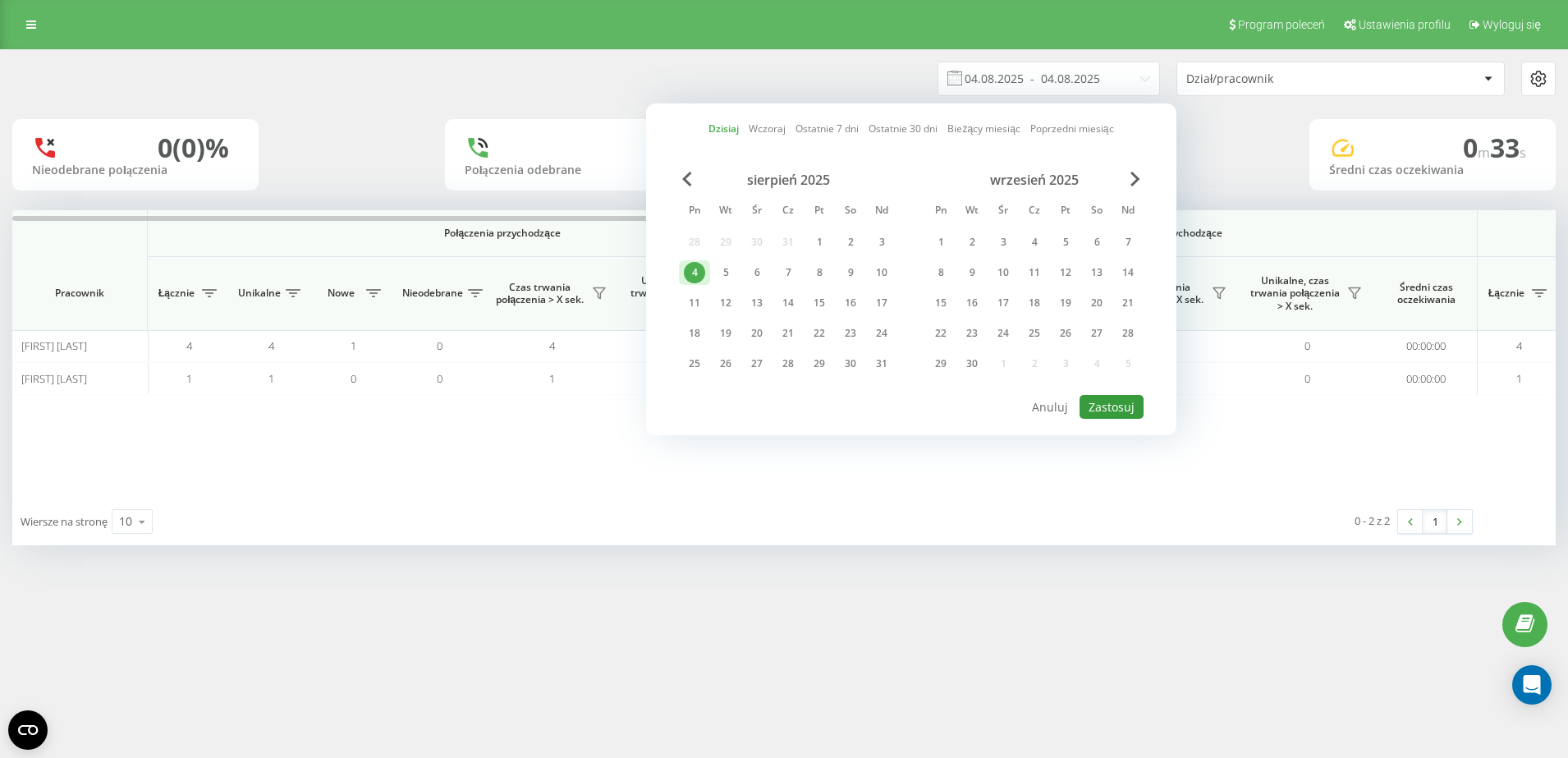 click on "Zastosuj" at bounding box center [1112, 407] 